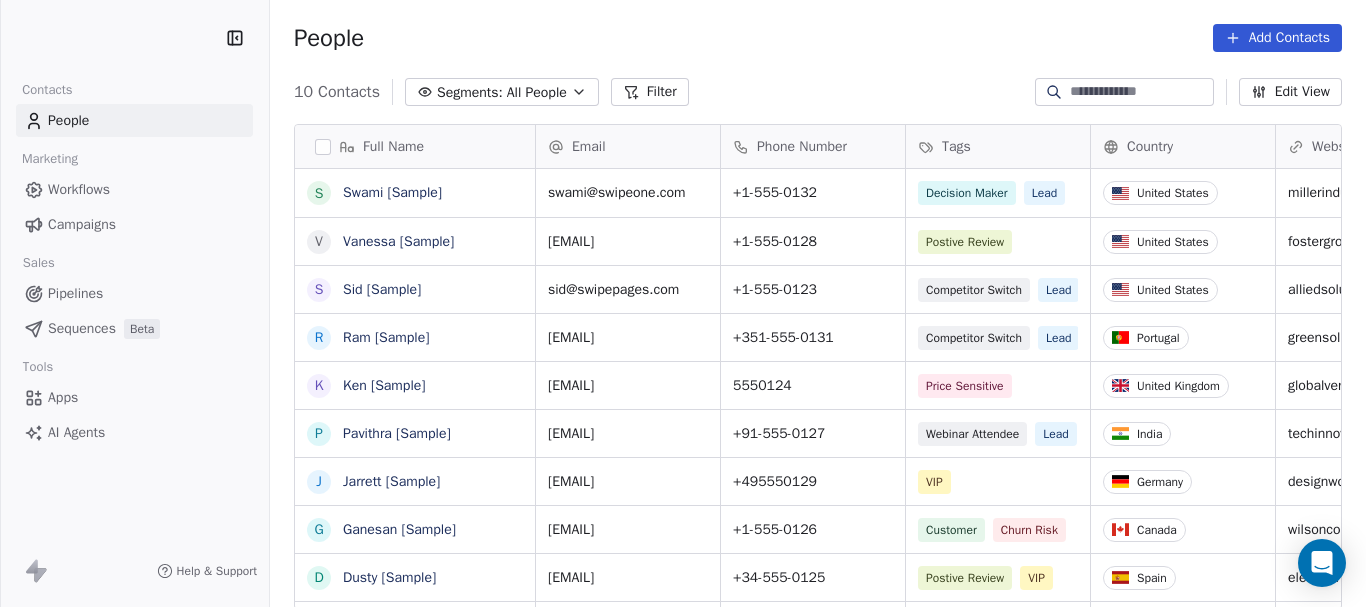scroll, scrollTop: 0, scrollLeft: 0, axis: both 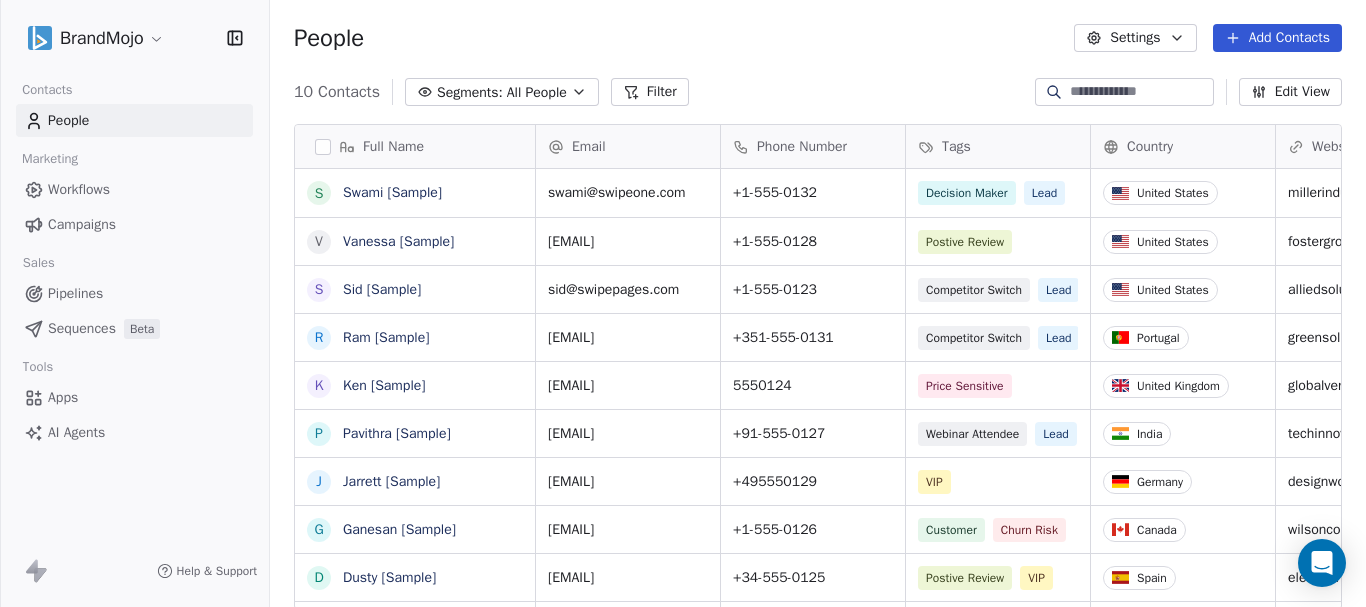 click on "BrandMojo Contacts People Marketing Workflows Campaigns Sales Pipelines Sequences Beta Tools Apps AI Agents Help & Support People Settings Add Contacts 10 Contacts Segments: All People Filter Edit View Tag Add to Sequence Export Full Name S [LAST] [SAMPLE] V [FIRST] [SAMPLE] S [LAST] [SAMPLE] R [FIRST] [SAMPLE] K [FIRST] [SAMPLE] P [FIRST] [SAMPLE] J [FIRST] [SAMPLE] G [FIRST] [SAMPLE] D [FIRST] [SAMPLE] C [FIRST] [SAMPLE] Email Phone Number Tags Country Website Job Title Status Contact Source [EMAIL] +1-555-0132 Decision Maker Lead United States millerindustries.com President New Lead Social Media [EMAIL] +1-555-0128 Postive Review United States fostergroup.com Managing Director Closed Won Referral [EMAIL] +1-555-0123 Competitor Switch Lead United States alliedsolutions.com Director of Operations Qualifying Website Form [EMAIL] +351-555-0131 Competitor Switch Lead Portugal greensolutions.pt Sustainability Head Closed Won Facebook Ad [PHONE] Price Sensitive" at bounding box center (683, 303) 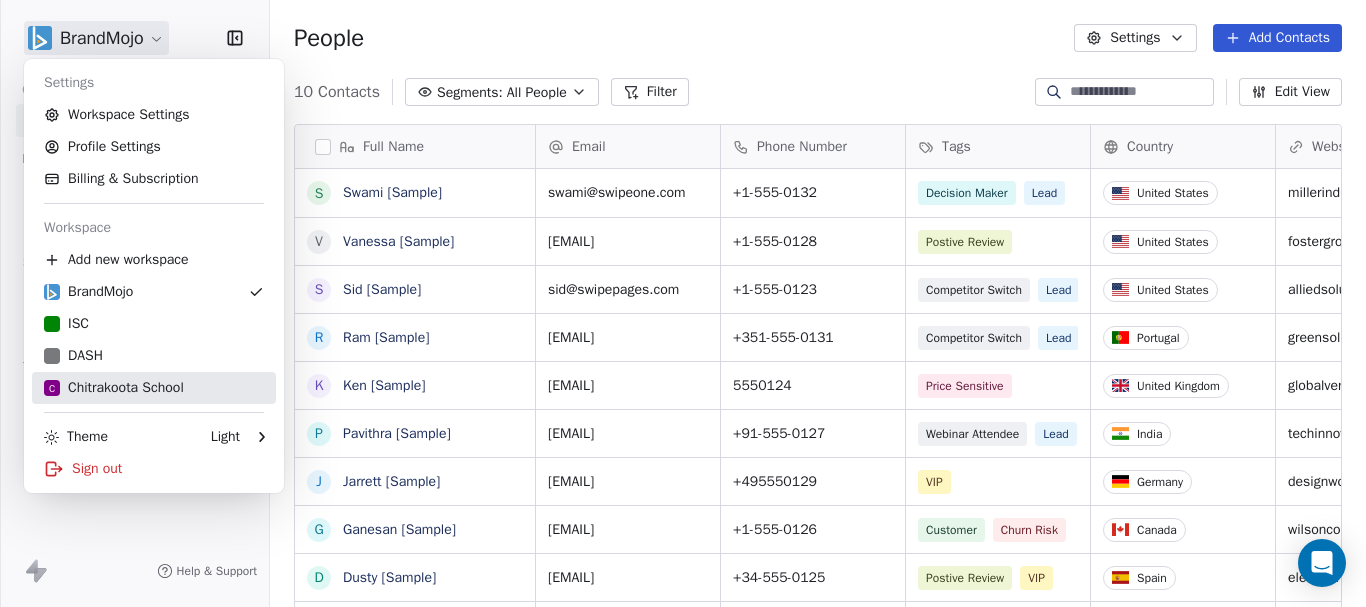click on "C Chitrakoota School" at bounding box center (114, 388) 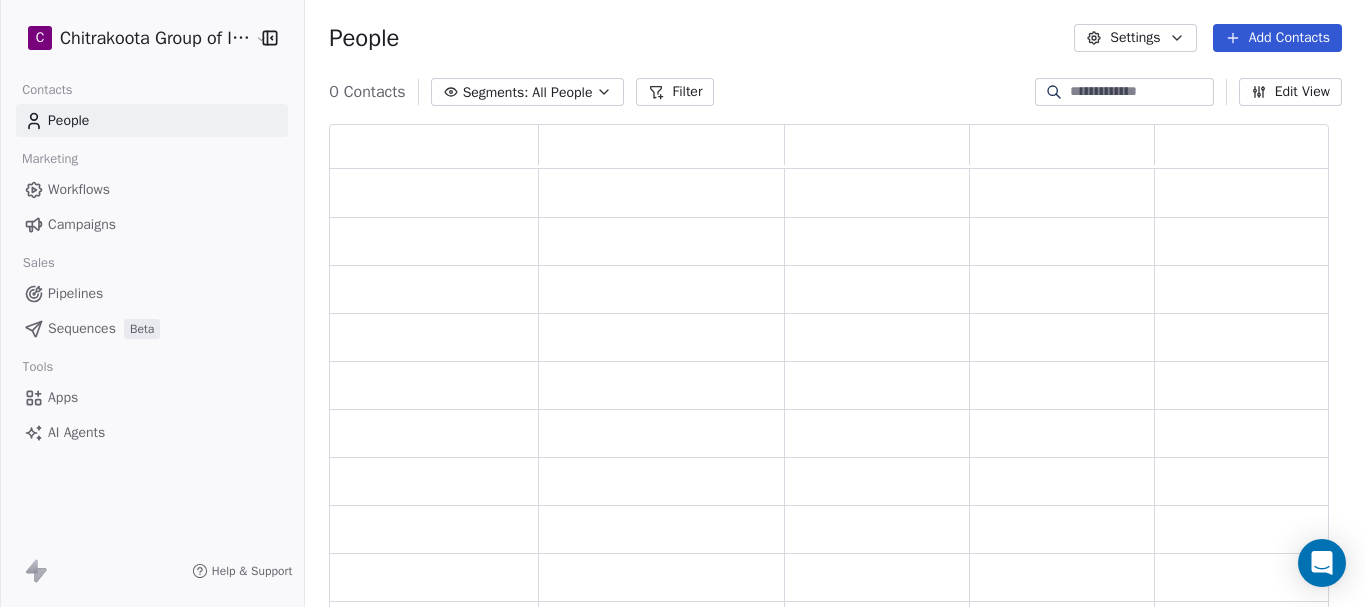scroll, scrollTop: 16, scrollLeft: 16, axis: both 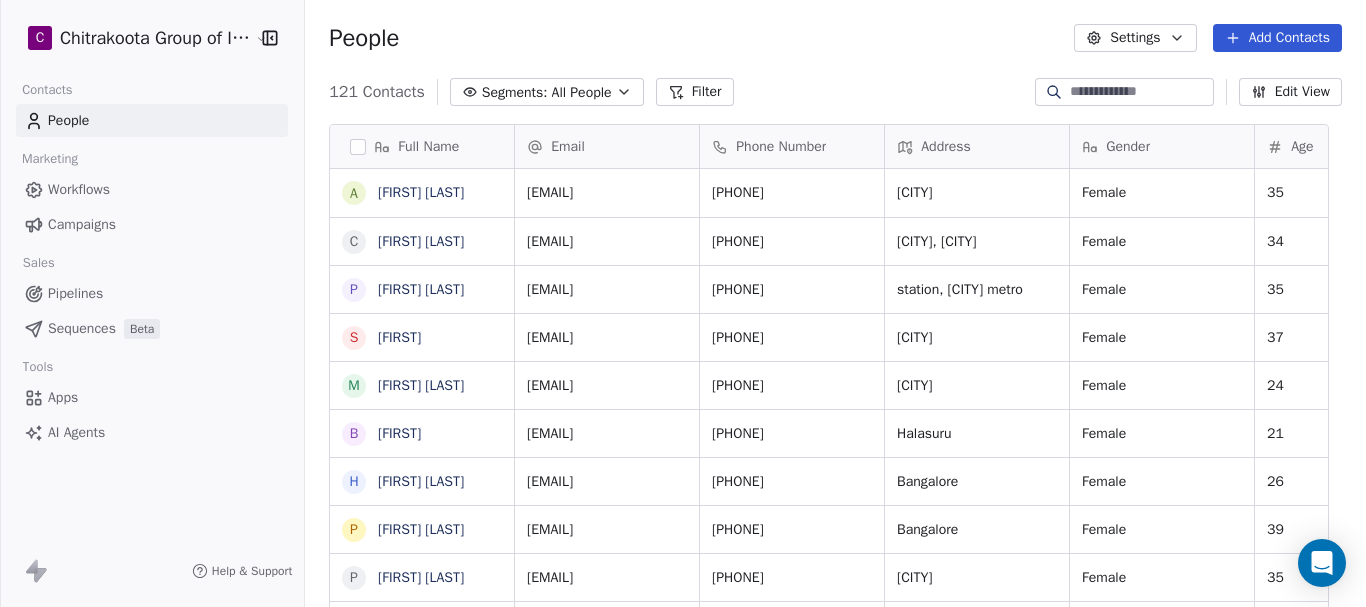 click on "Workflows" at bounding box center (79, 189) 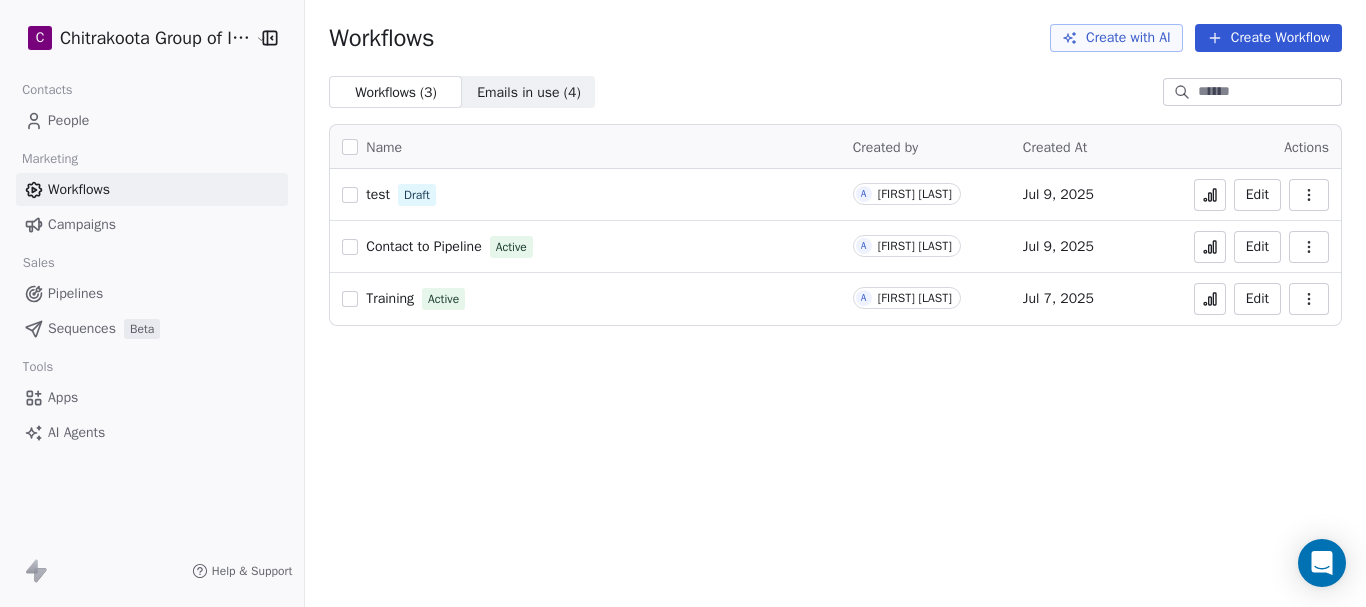 click on "Training" at bounding box center [390, 298] 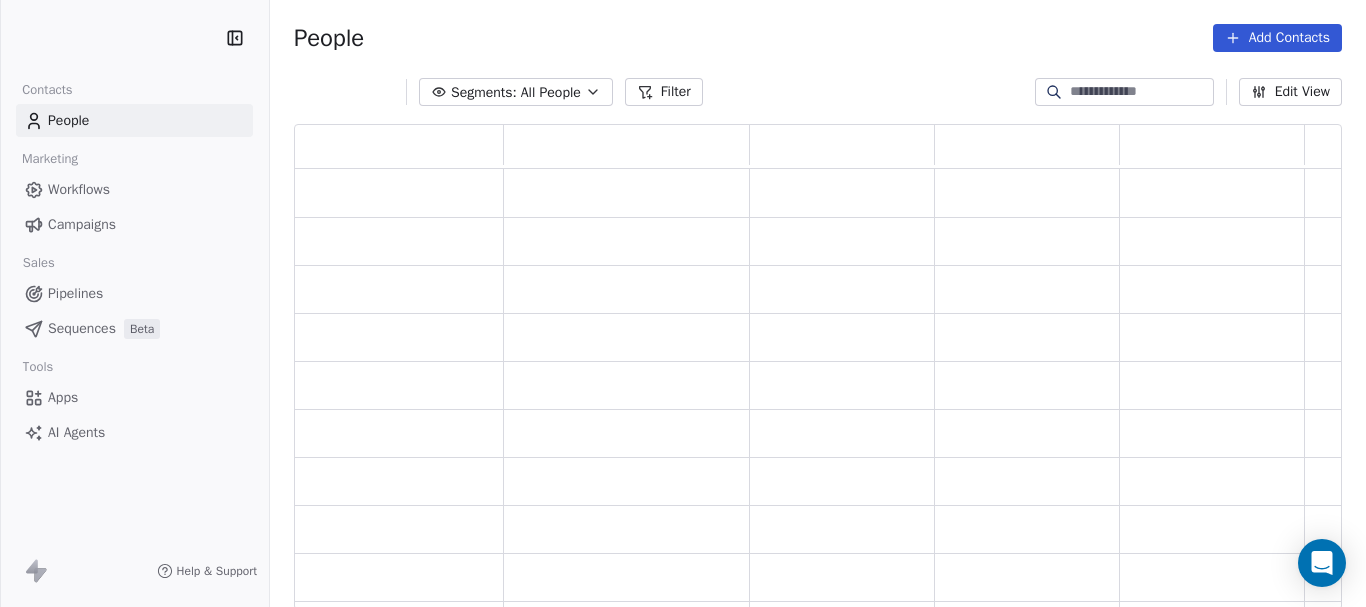 scroll, scrollTop: 0, scrollLeft: 0, axis: both 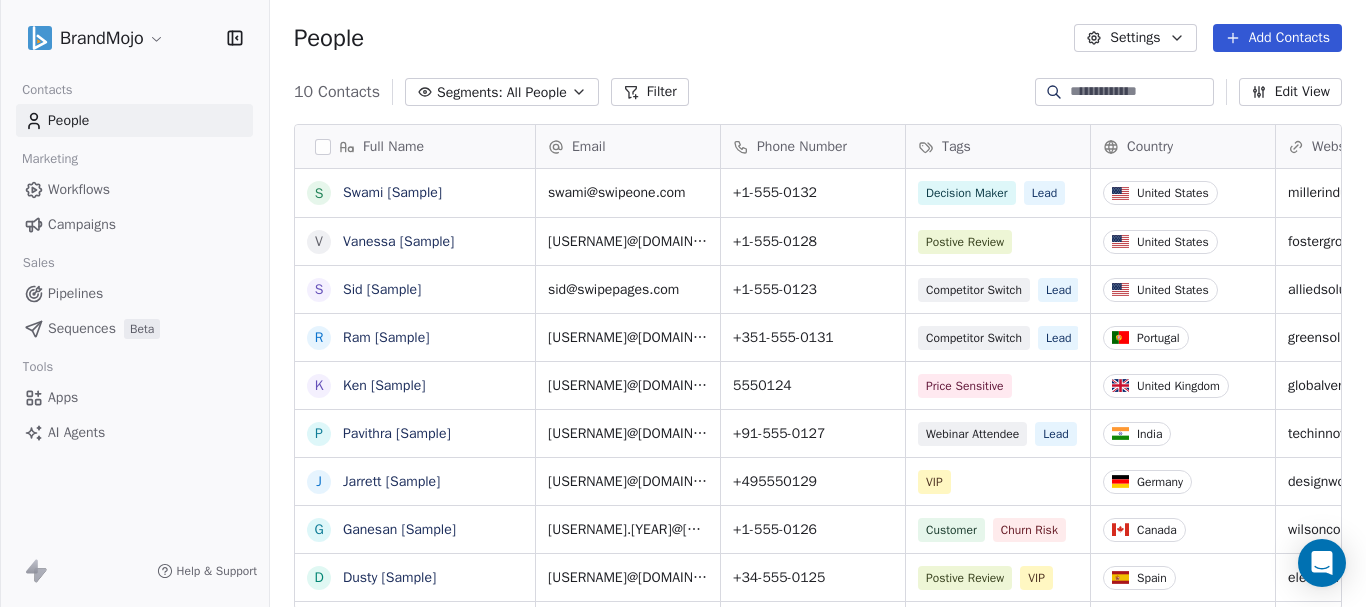 click on "BrandMojo Contacts People Marketing Workflows Campaigns Sales Pipelines Sequences Beta Tools Apps AI Agents Help & Support People Settings Add Contacts 10 Contacts Segments: All People Filter Edit View Tag Add to Sequence Export Full Name S [LAST] [SAMPLE] V [FIRST] [SAMPLE] S [LAST] [SAMPLE] R [FIRST] [SAMPLE] K [FIRST] [SAMPLE] P [FIRST] [SAMPLE] J [FIRST] [SAMPLE] G [FIRST] [SAMPLE] D [FIRST] [SAMPLE] C [FIRST] [SAMPLE] Email Phone Number Tags Country Website Job Title Status Contact Source [USERNAME]@[DOMAIN].com +1-[PHONE] [CATEGORY] [COUNTRY] [DOMAIN].com [JOB_TITLE] [STATUS] [SOURCE] [USERNAME]@[DOMAIN].com +1-[PHONE] [CATEGORY] [COUNTRY] [DOMAIN].com [JOB_TITLE] [STATUS] [SOURCE] [USERNAME]@[DOMAIN].com +1-[PHONE] [CATEGORY] [COUNTRY] [DOMAIN].com [JOB_TITLE] [STATUS] [SOURCE] [USERNAME]@[DOMAIN].com +[CODE]-[PHONE] [CATEGORY] [COUNTRY] [DOMAIN].com [JOB_TITLE] [STATUS] [SOURCE] [USERNAME]@[DOMAIN].com [PHONE] [CATEGORY]" at bounding box center (683, 303) 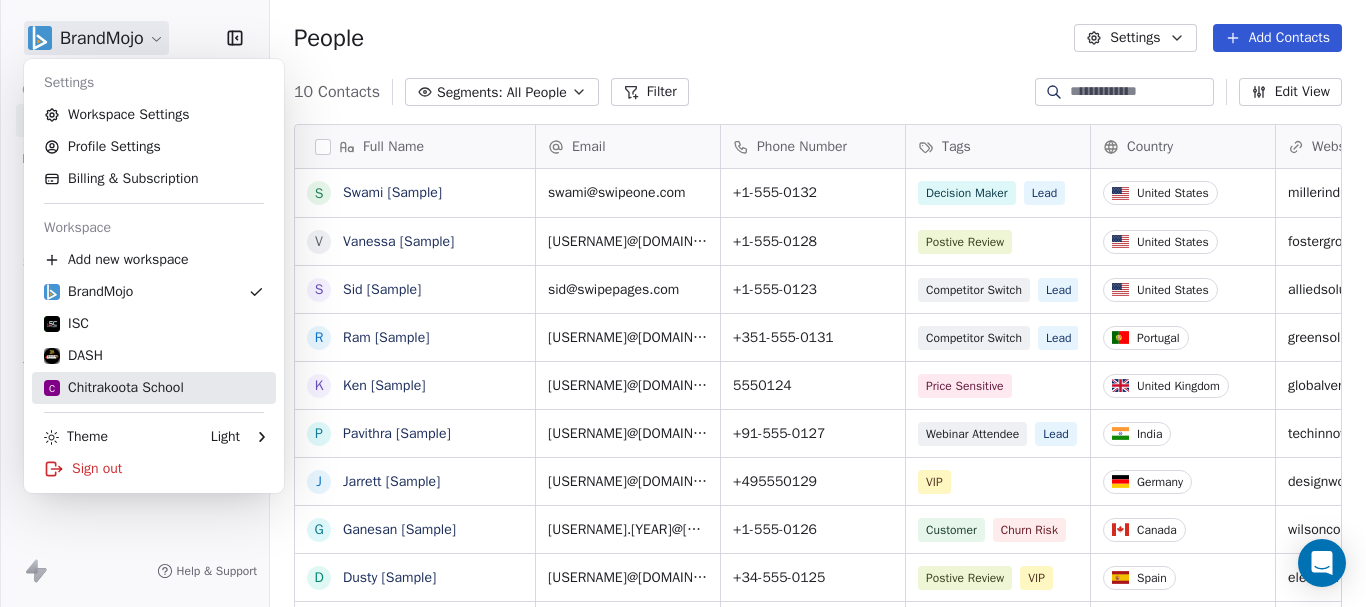 click on "C Chitrakoota School" at bounding box center (114, 388) 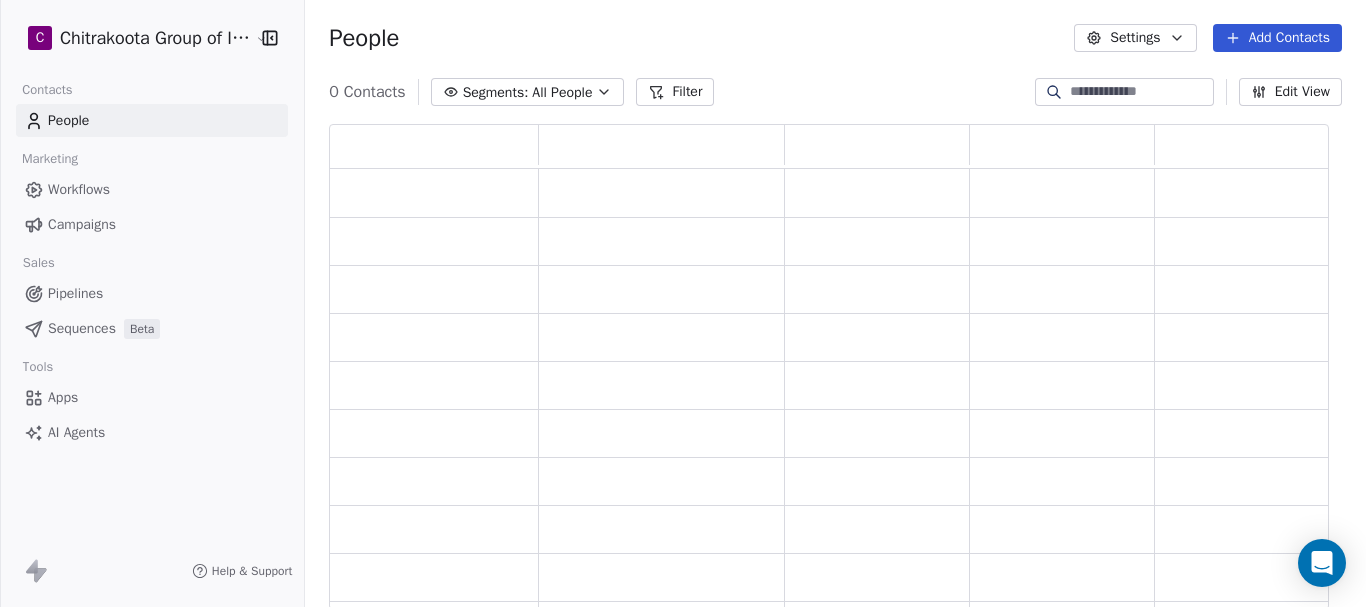 scroll, scrollTop: 16, scrollLeft: 16, axis: both 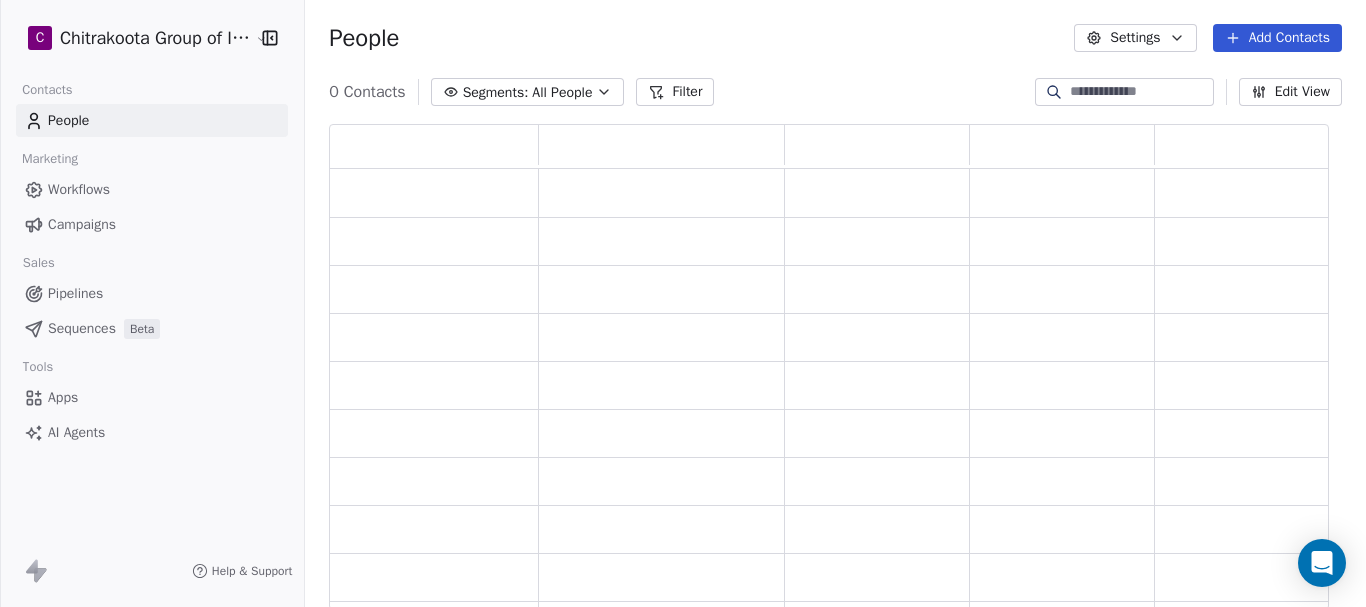 click on "Apps" at bounding box center (63, 397) 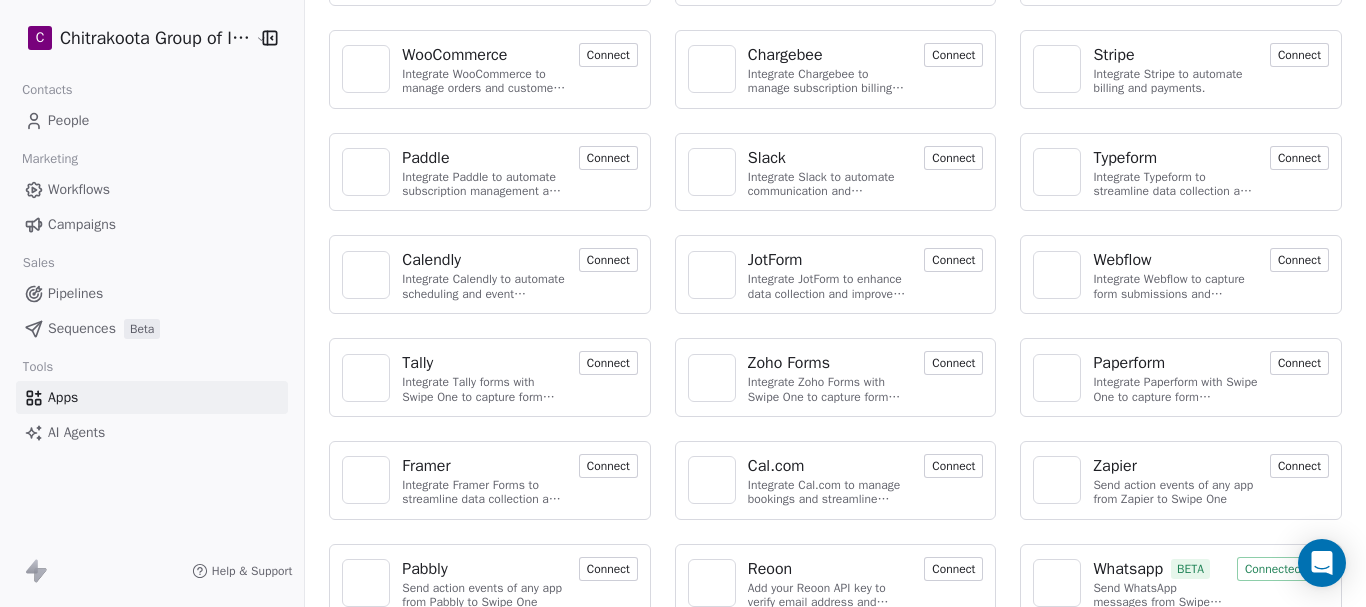 scroll, scrollTop: 229, scrollLeft: 0, axis: vertical 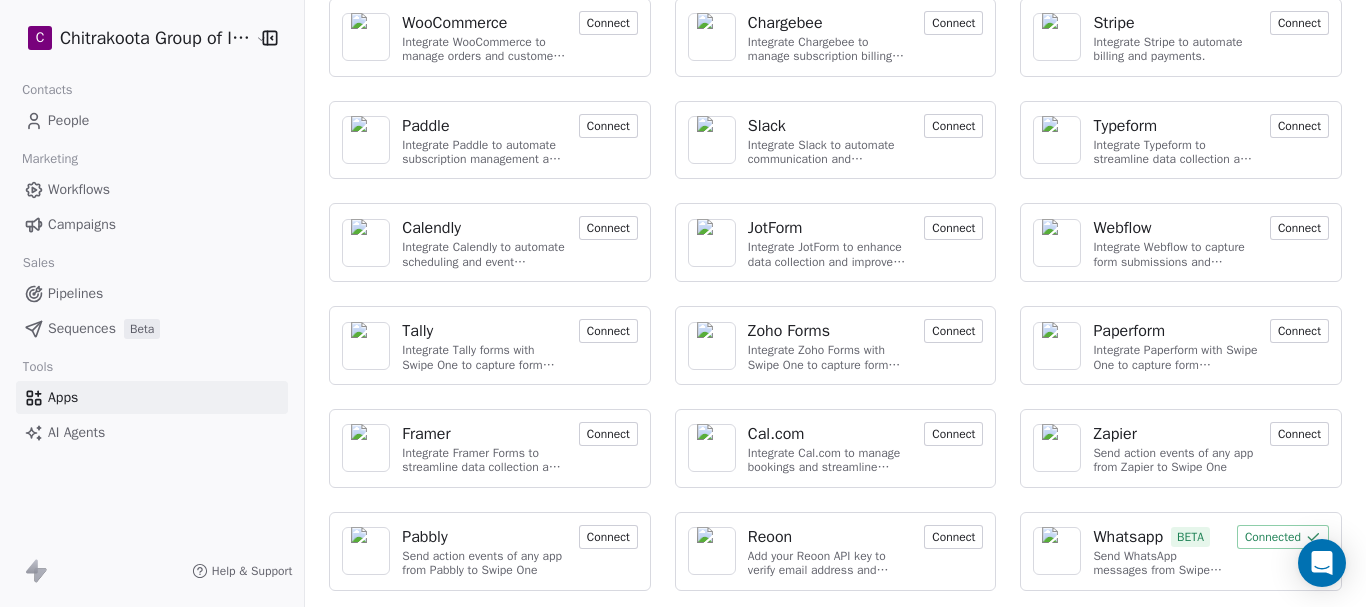 click on "Connected" at bounding box center [1283, 537] 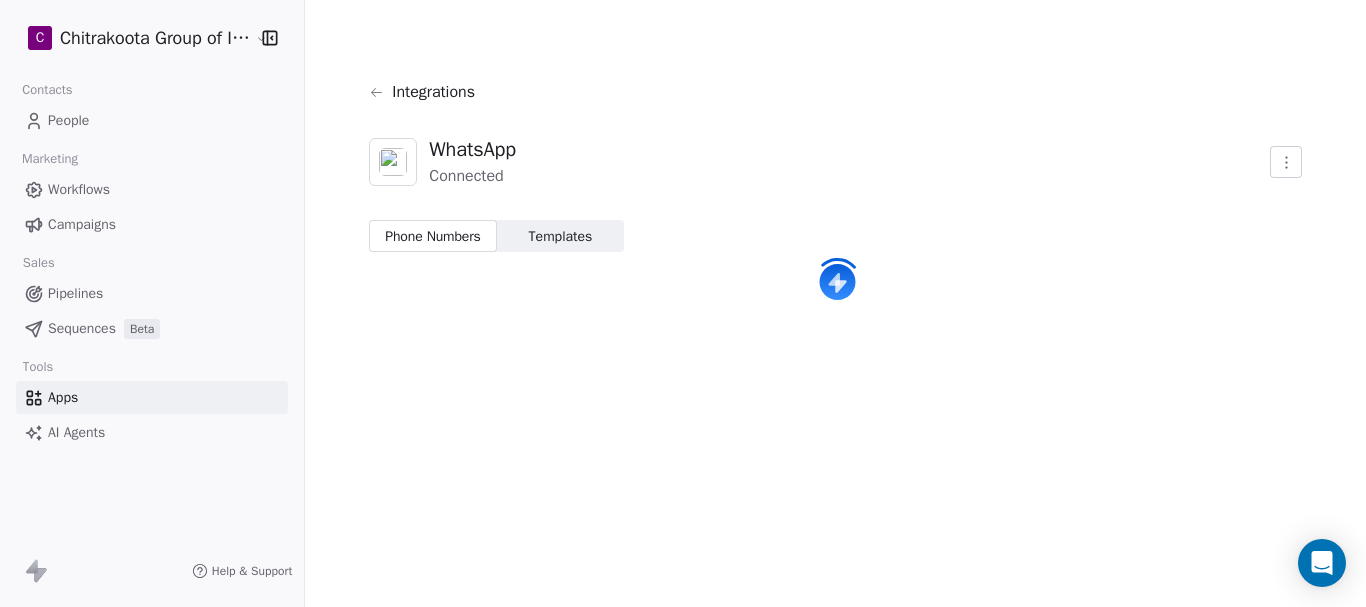 scroll, scrollTop: 0, scrollLeft: 0, axis: both 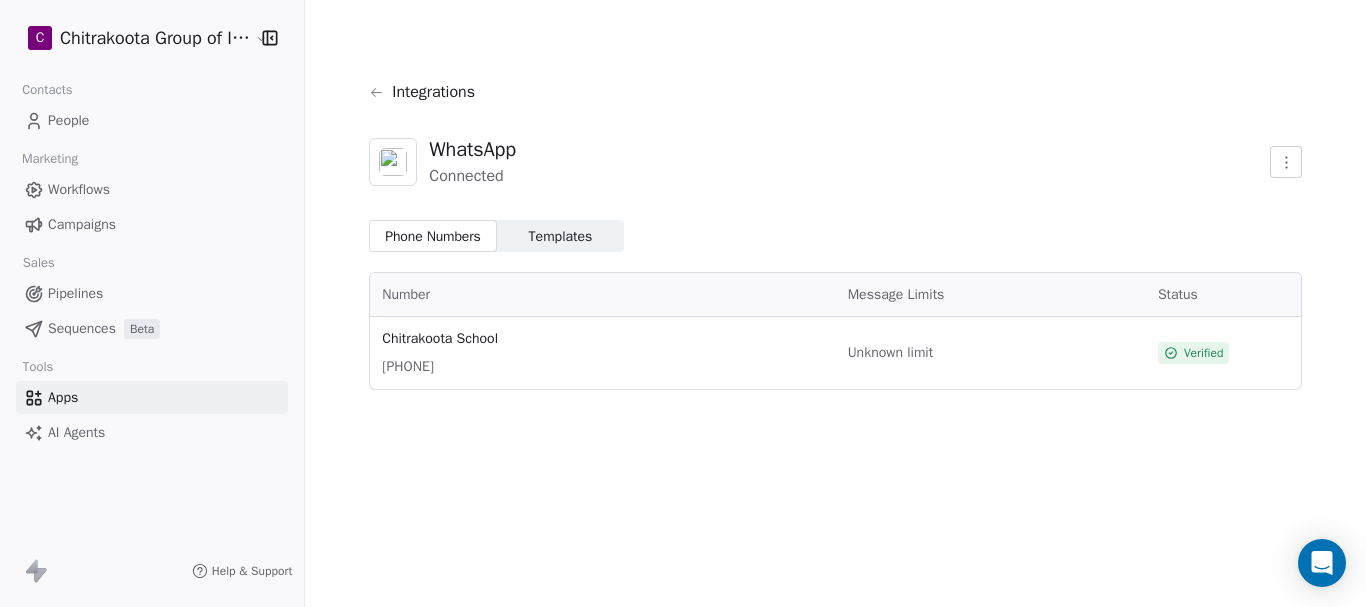 click on "Templates" at bounding box center [561, 236] 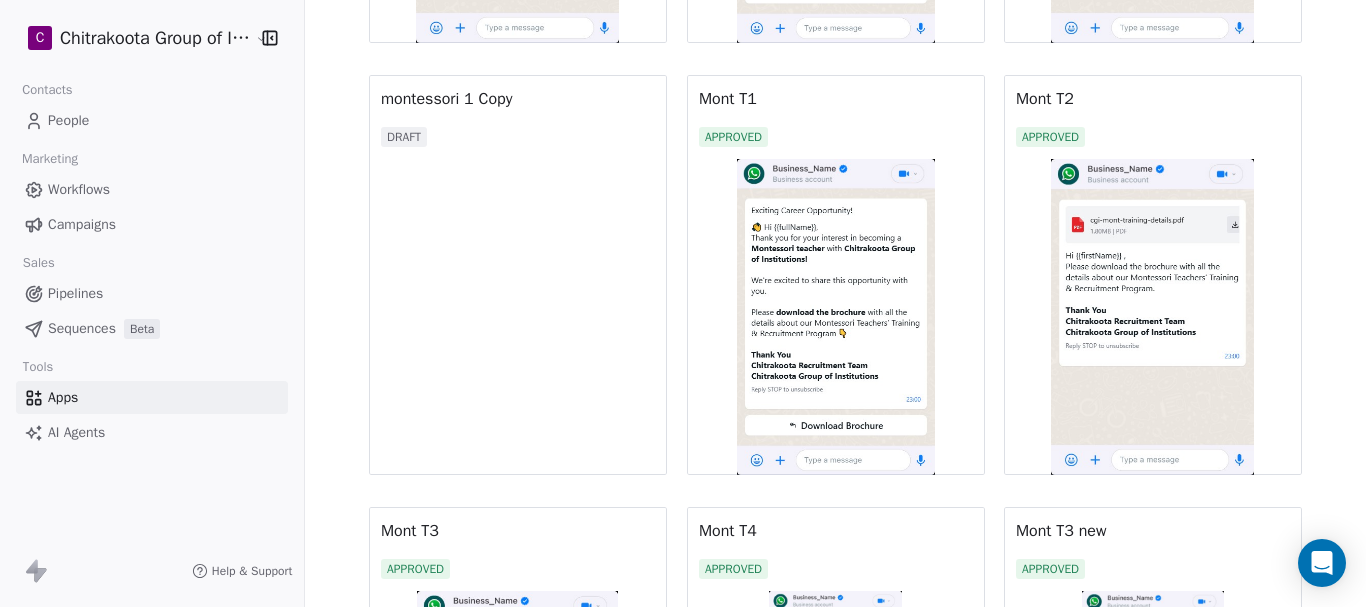 scroll, scrollTop: 685, scrollLeft: 0, axis: vertical 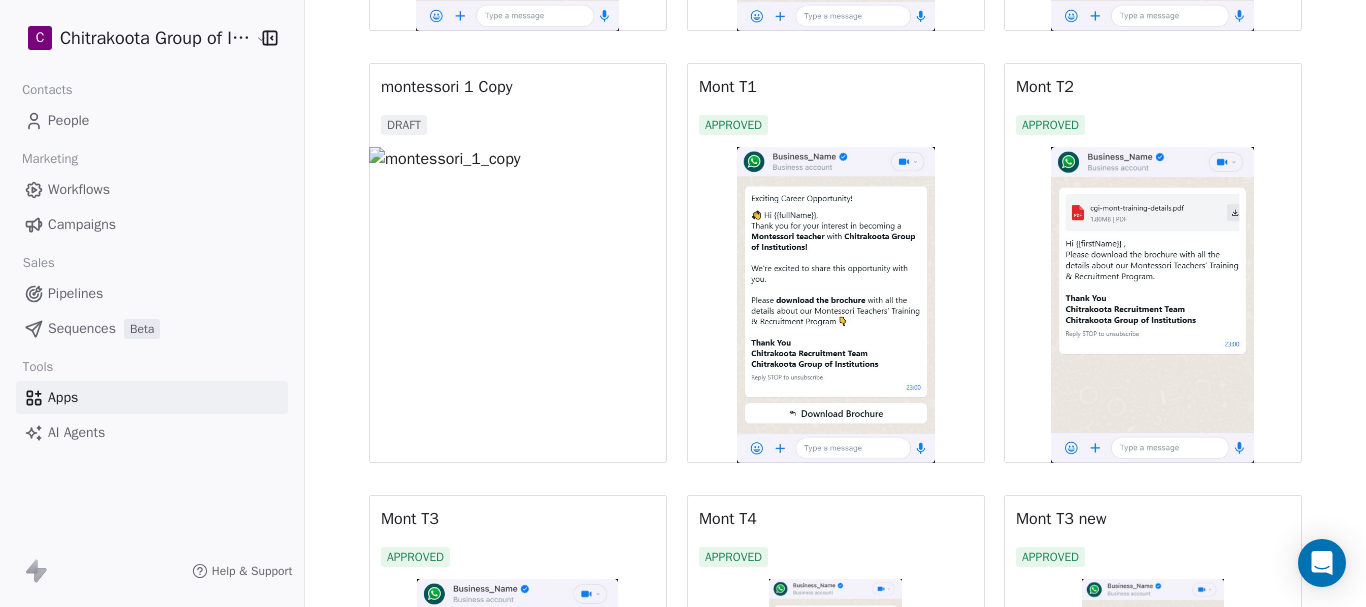 click at bounding box center [836, 305] 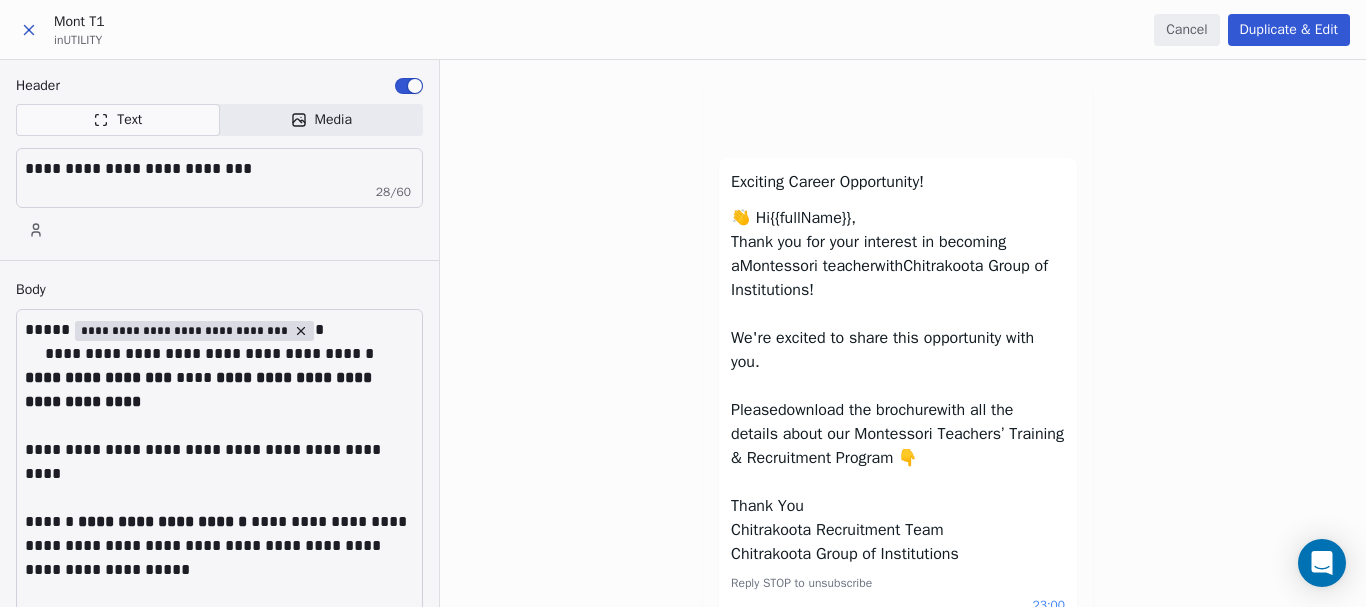 scroll, scrollTop: 0, scrollLeft: 0, axis: both 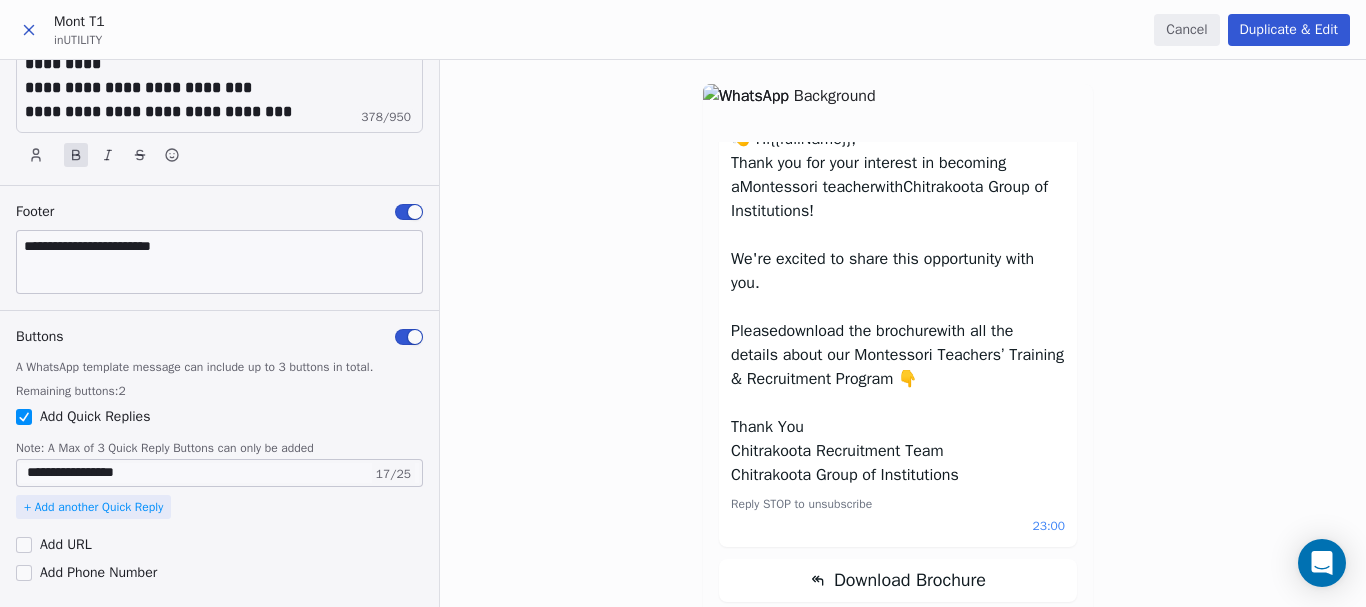 click 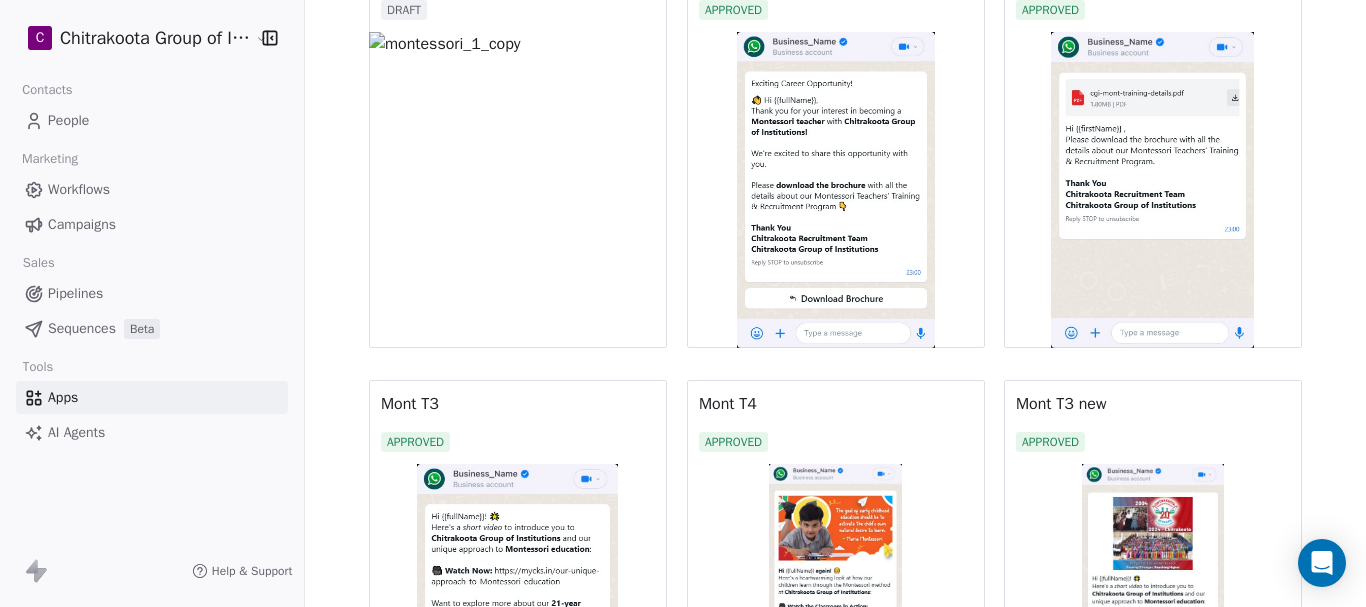scroll, scrollTop: 700, scrollLeft: 0, axis: vertical 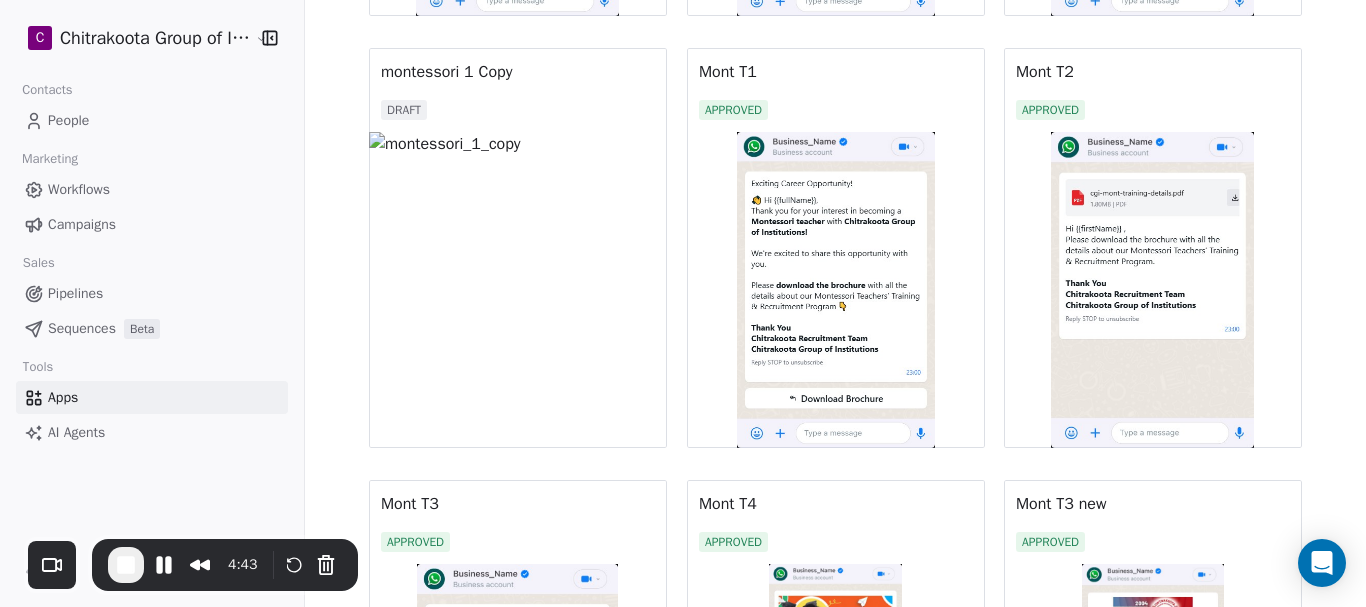 click at bounding box center (836, 290) 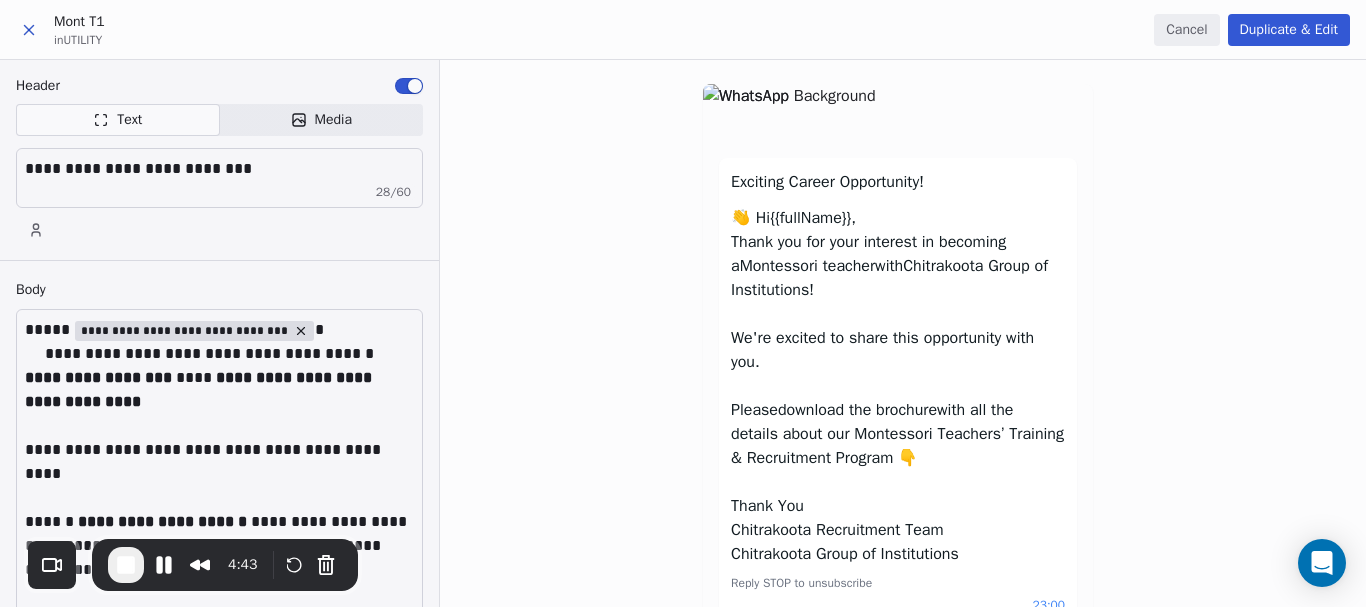 scroll, scrollTop: 0, scrollLeft: 0, axis: both 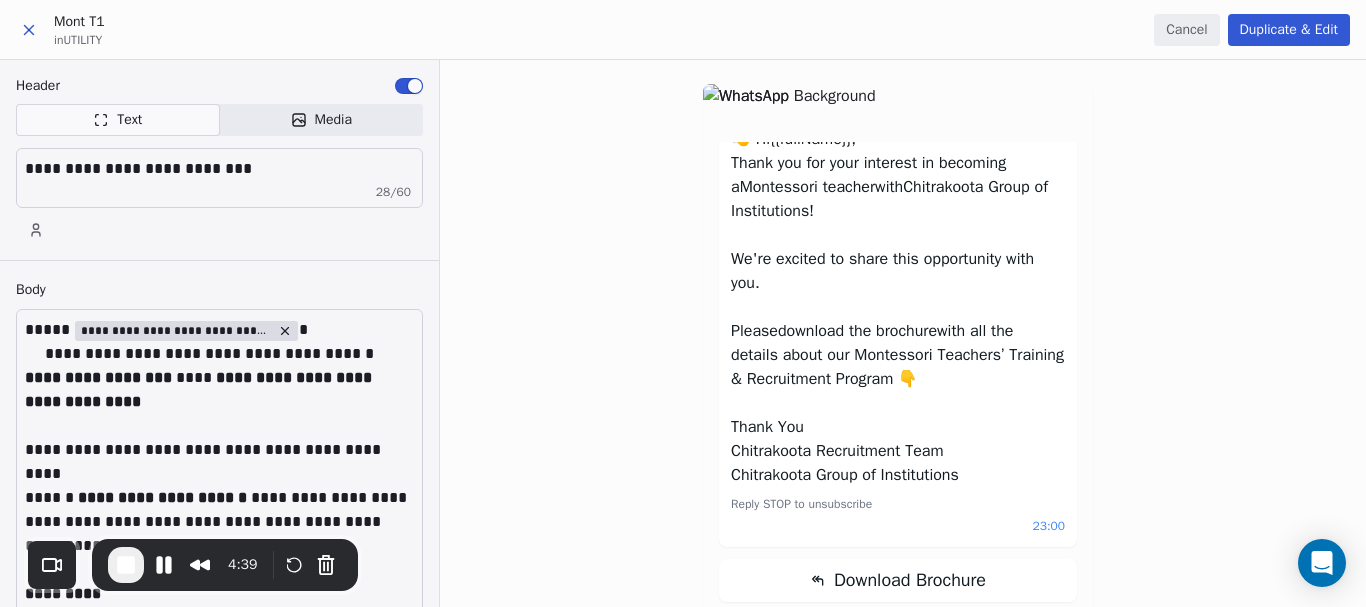 click 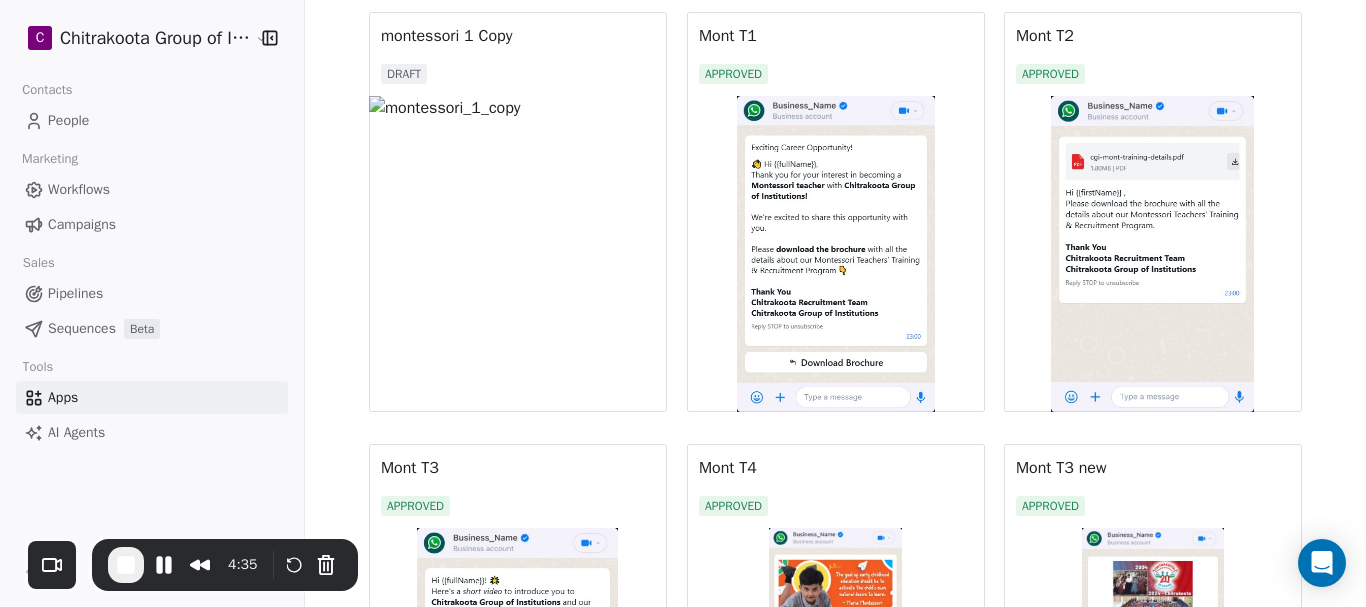 scroll, scrollTop: 700, scrollLeft: 0, axis: vertical 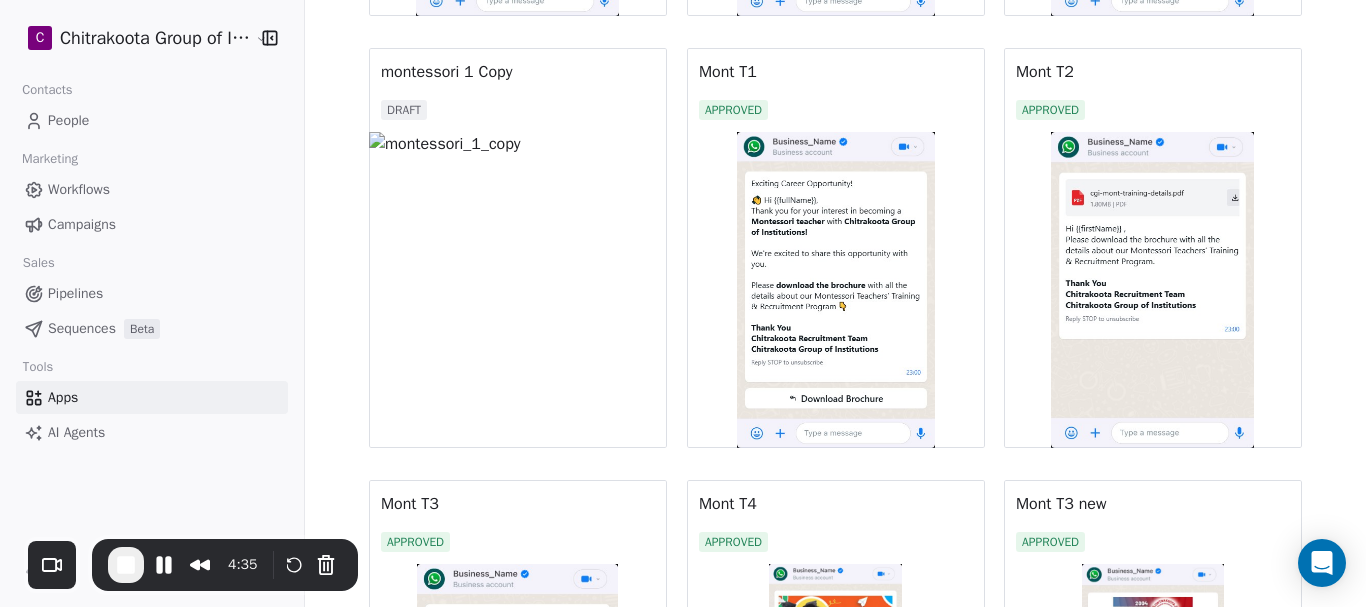 click at bounding box center (1153, 290) 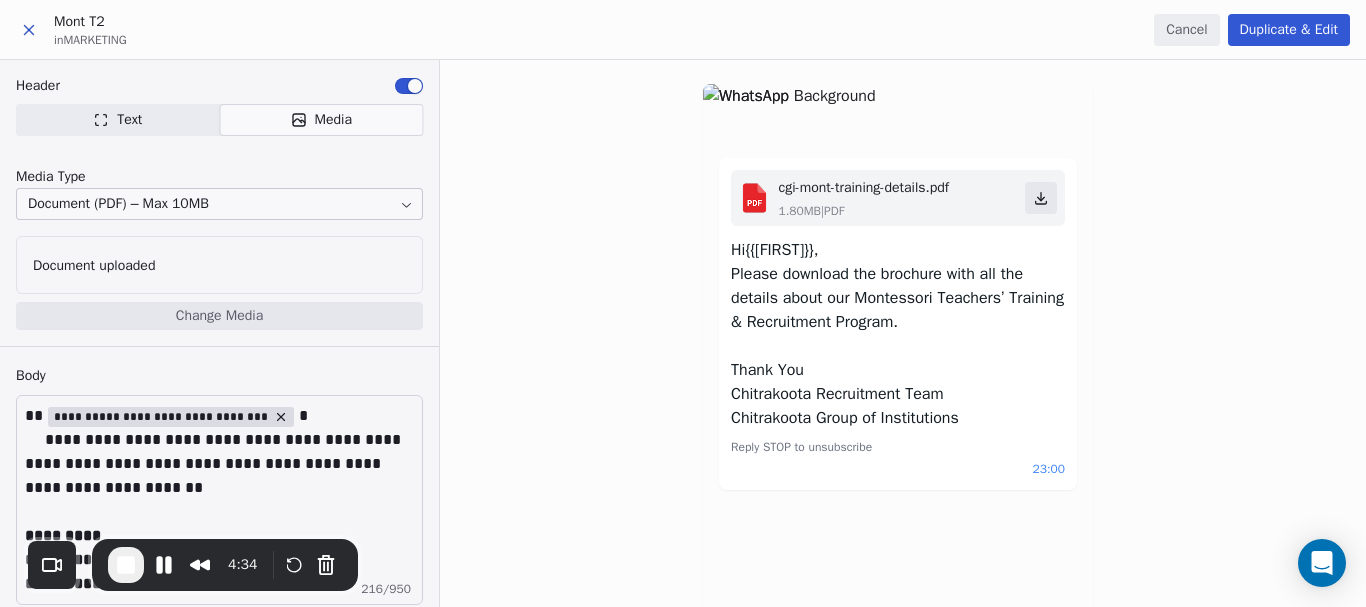 scroll, scrollTop: 0, scrollLeft: 0, axis: both 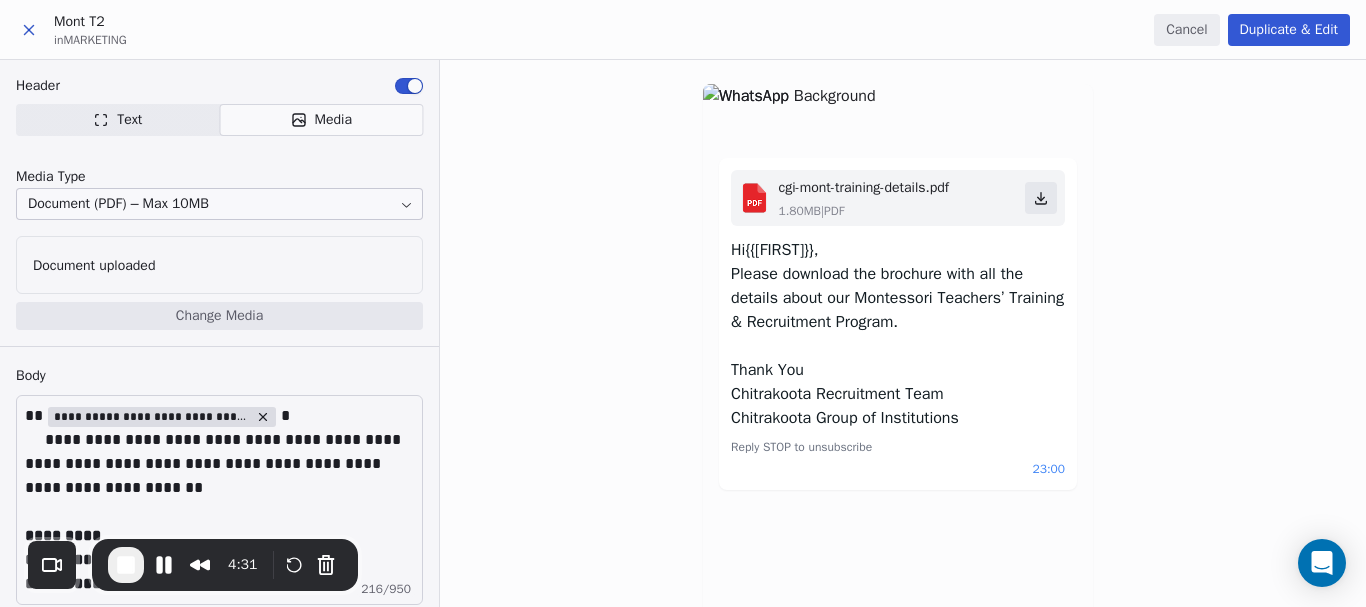 click 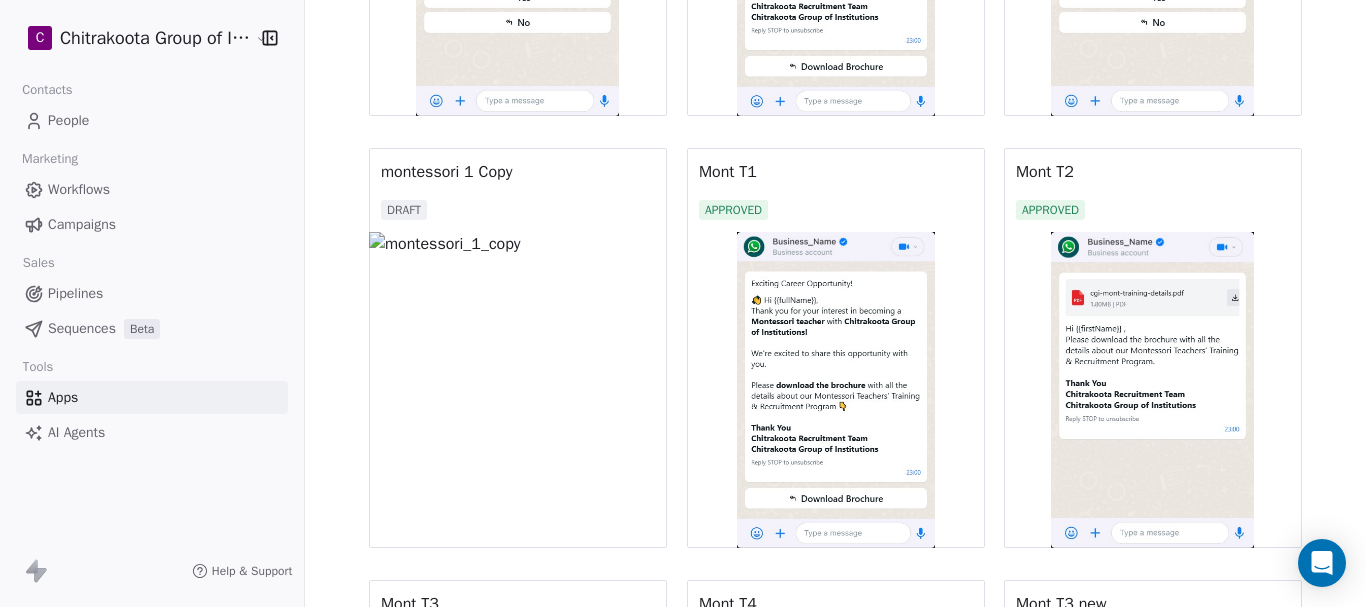scroll, scrollTop: 700, scrollLeft: 0, axis: vertical 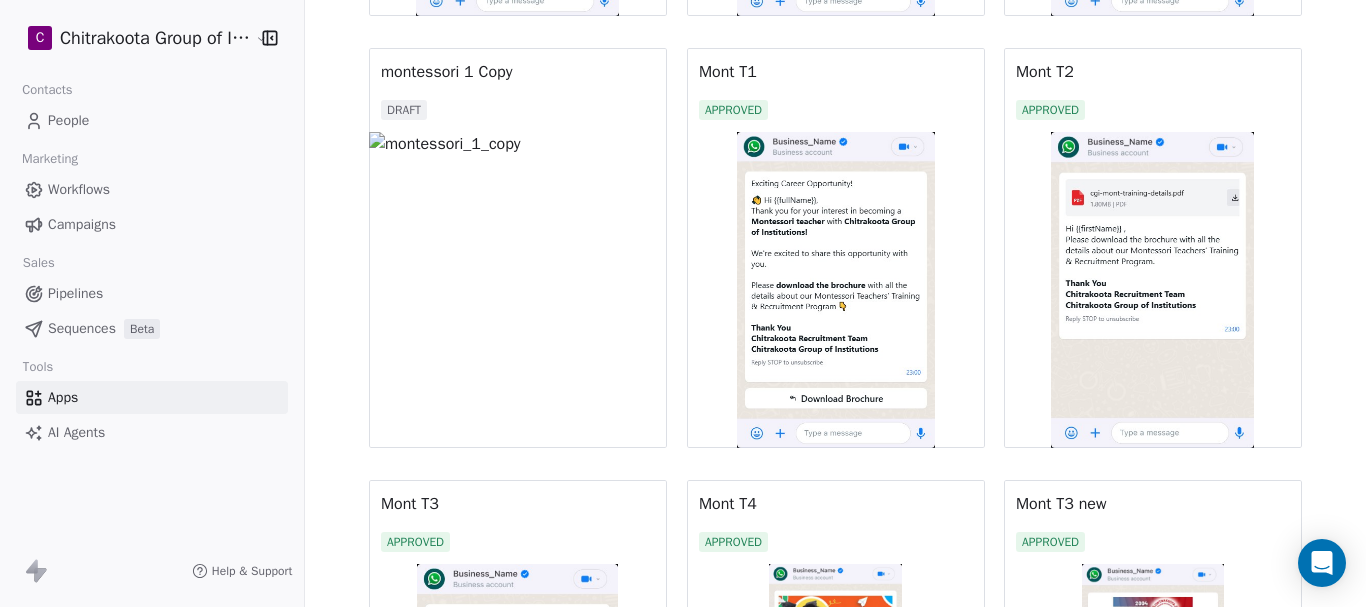 click at bounding box center [836, 290] 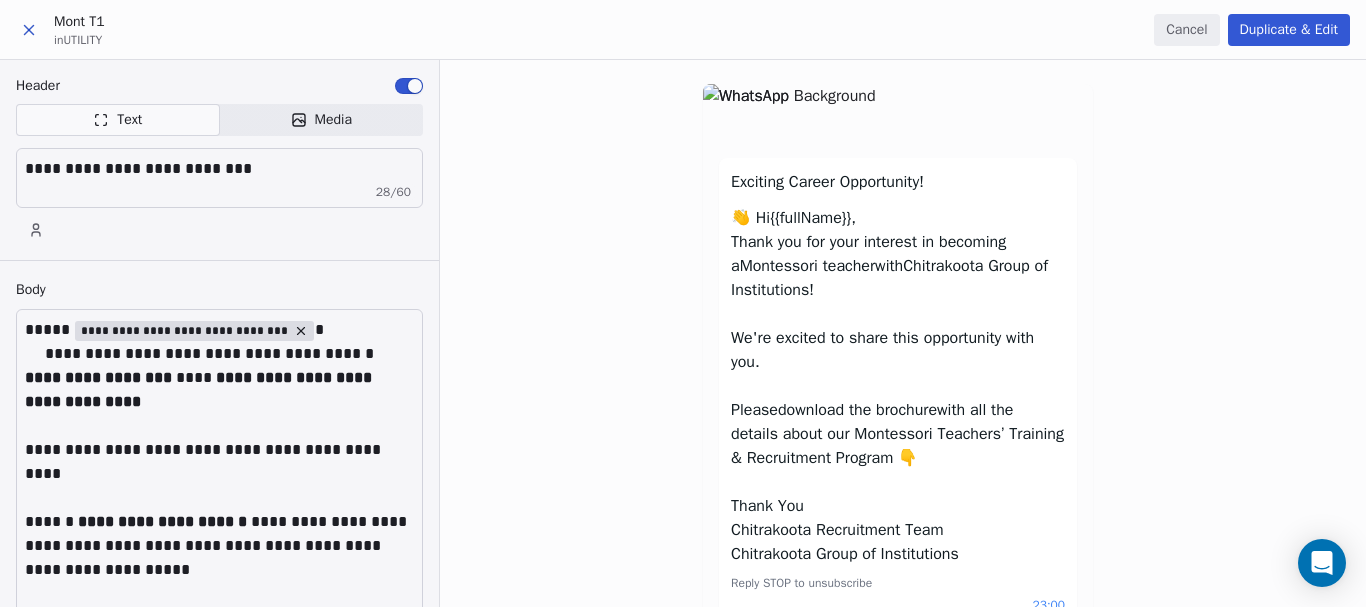 scroll, scrollTop: 0, scrollLeft: 0, axis: both 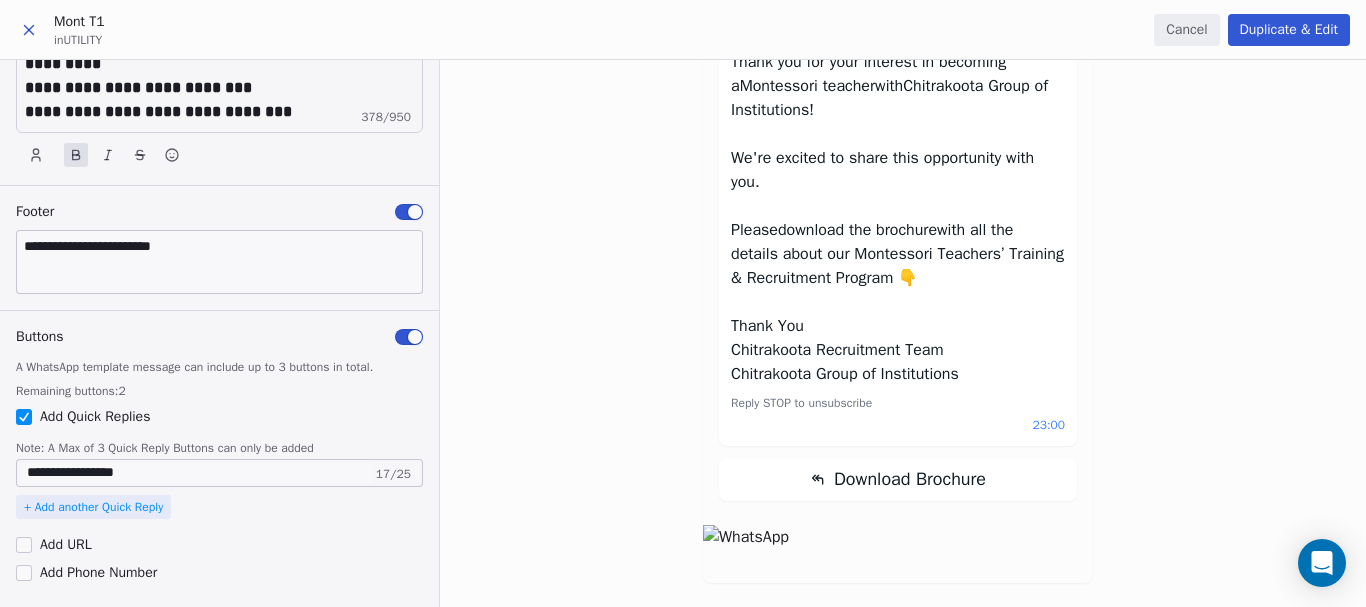 click 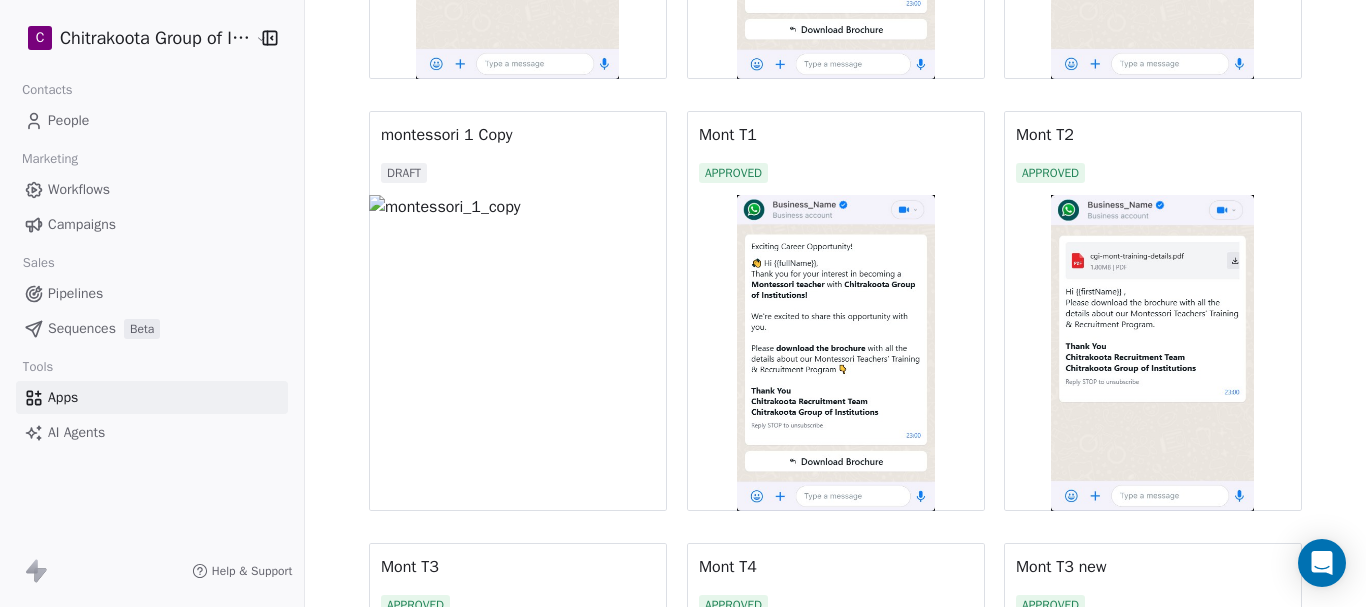 scroll, scrollTop: 700, scrollLeft: 0, axis: vertical 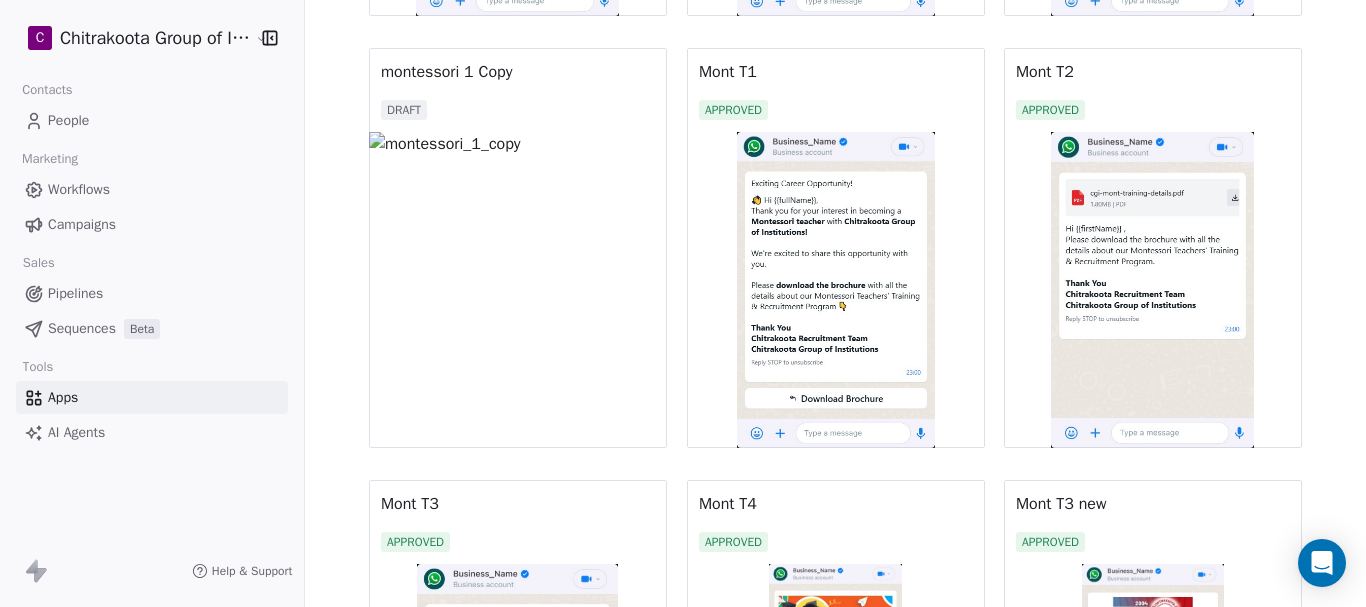 click at bounding box center (1153, 290) 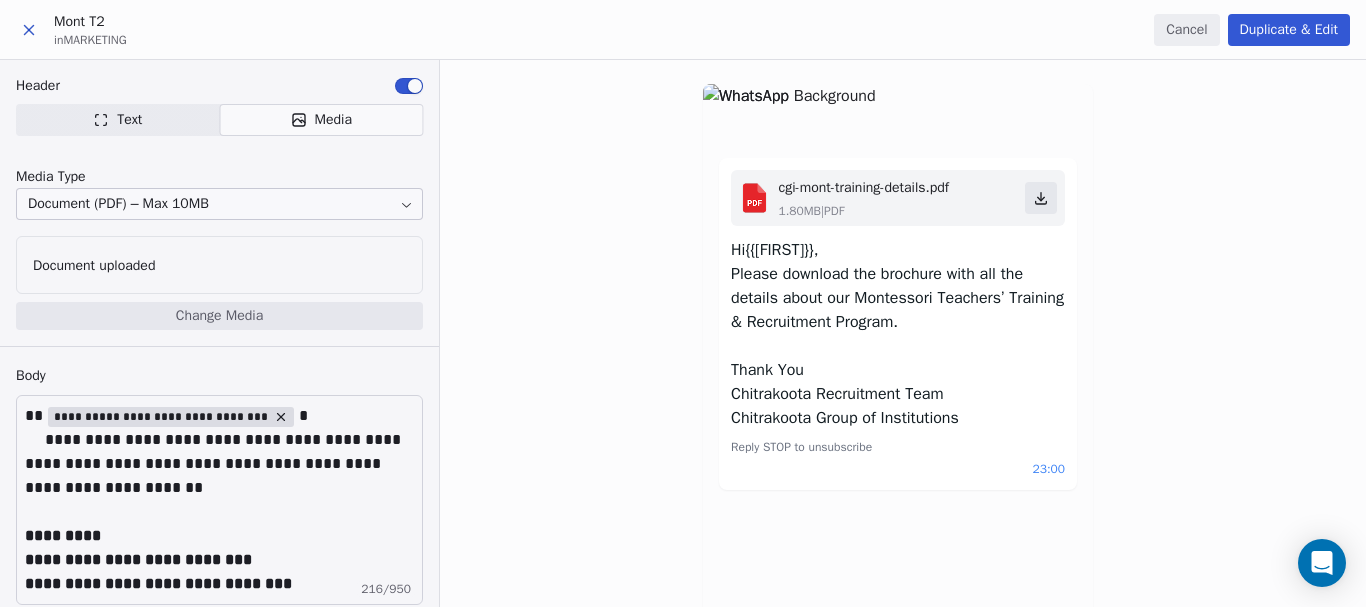 scroll, scrollTop: 0, scrollLeft: 0, axis: both 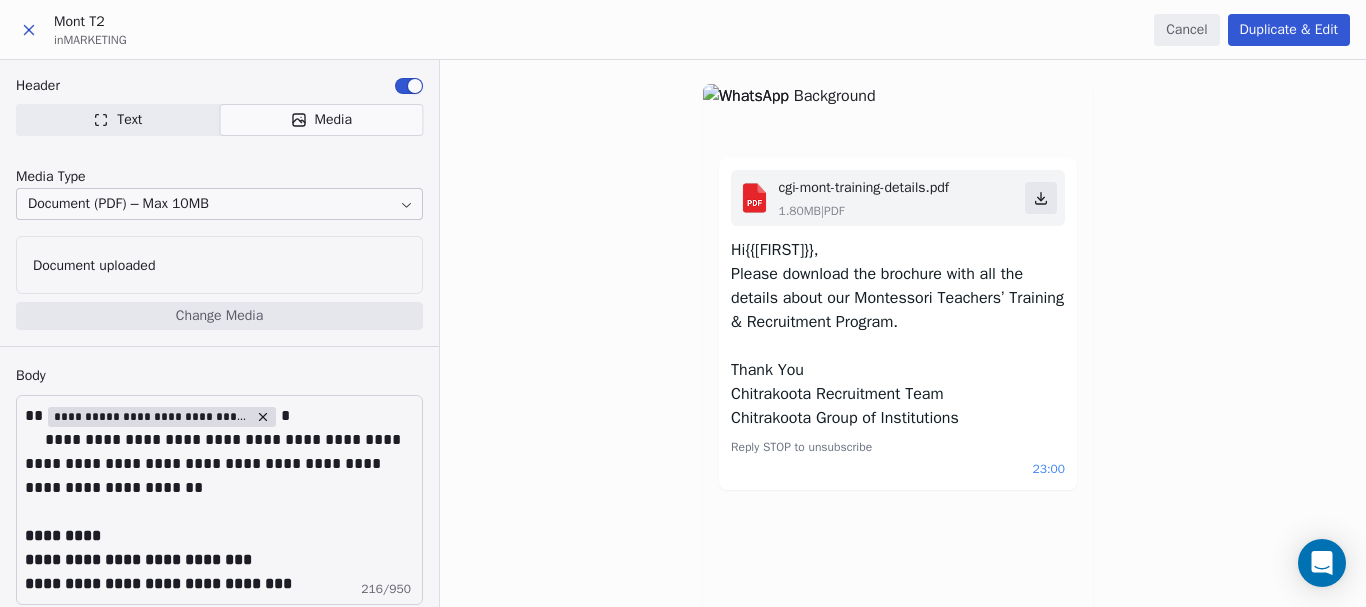 click at bounding box center [29, 30] 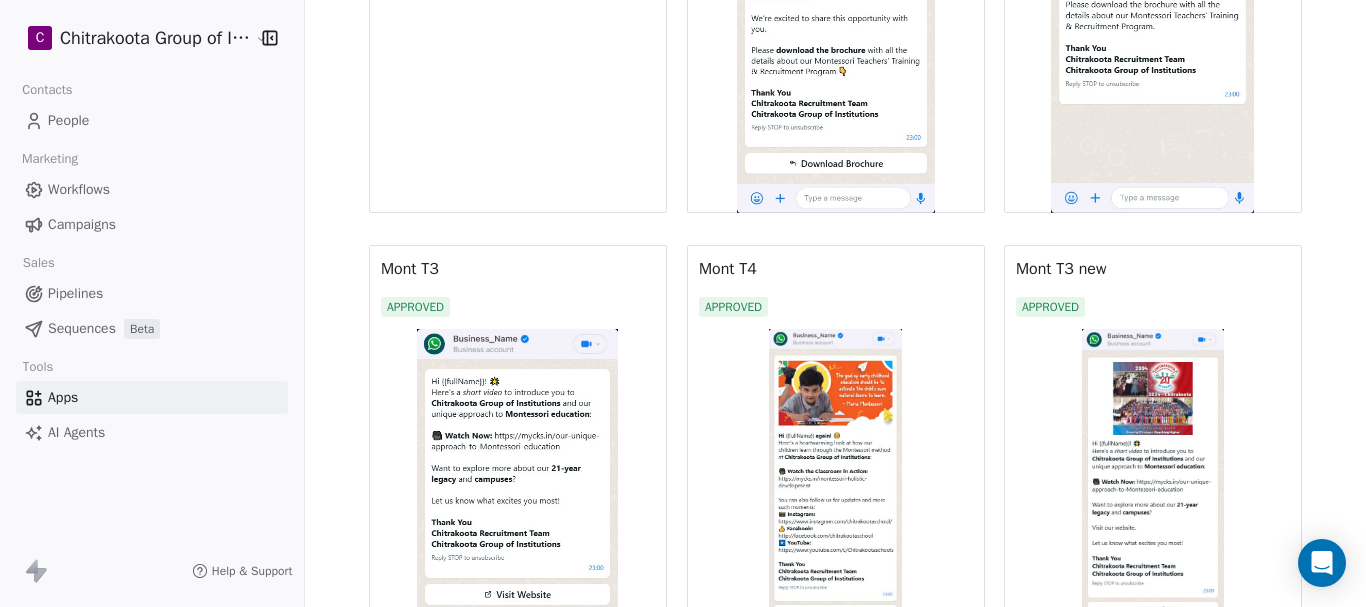 scroll, scrollTop: 900, scrollLeft: 0, axis: vertical 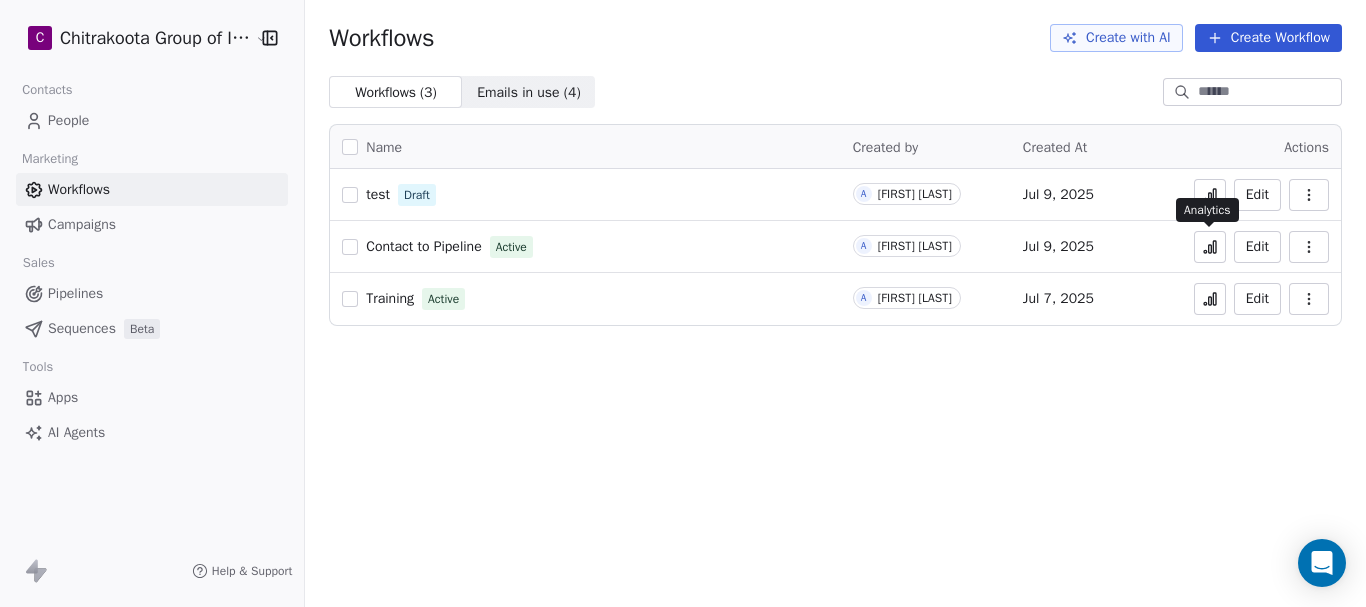 click 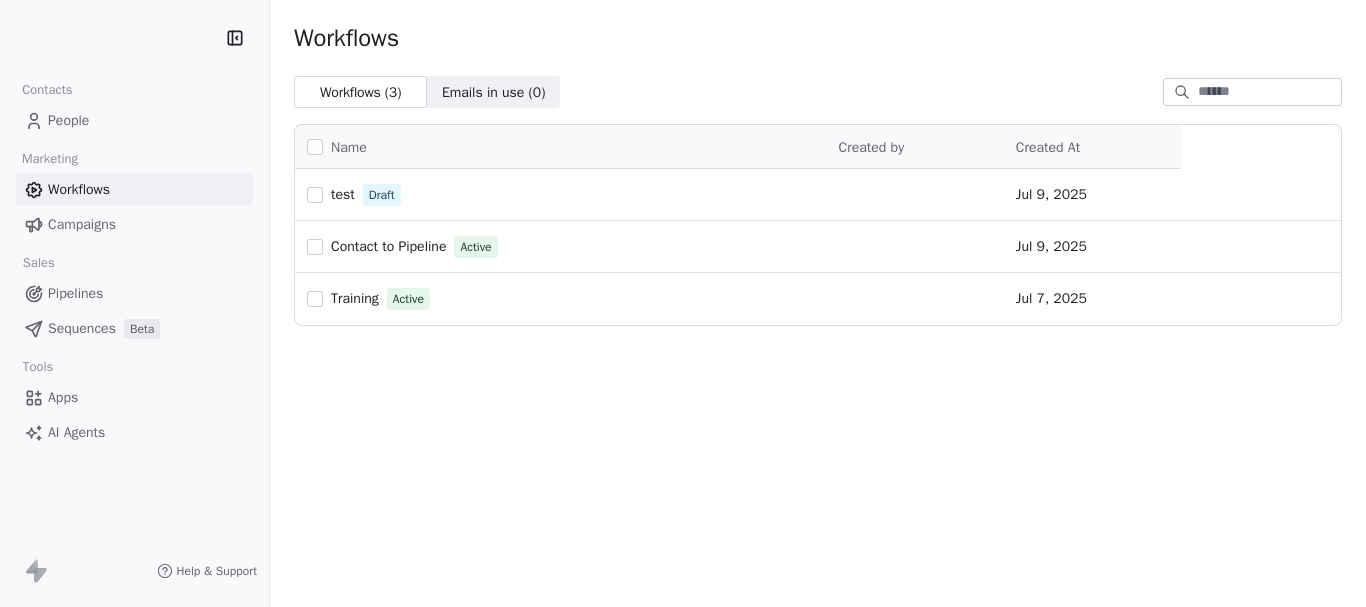 scroll, scrollTop: 0, scrollLeft: 0, axis: both 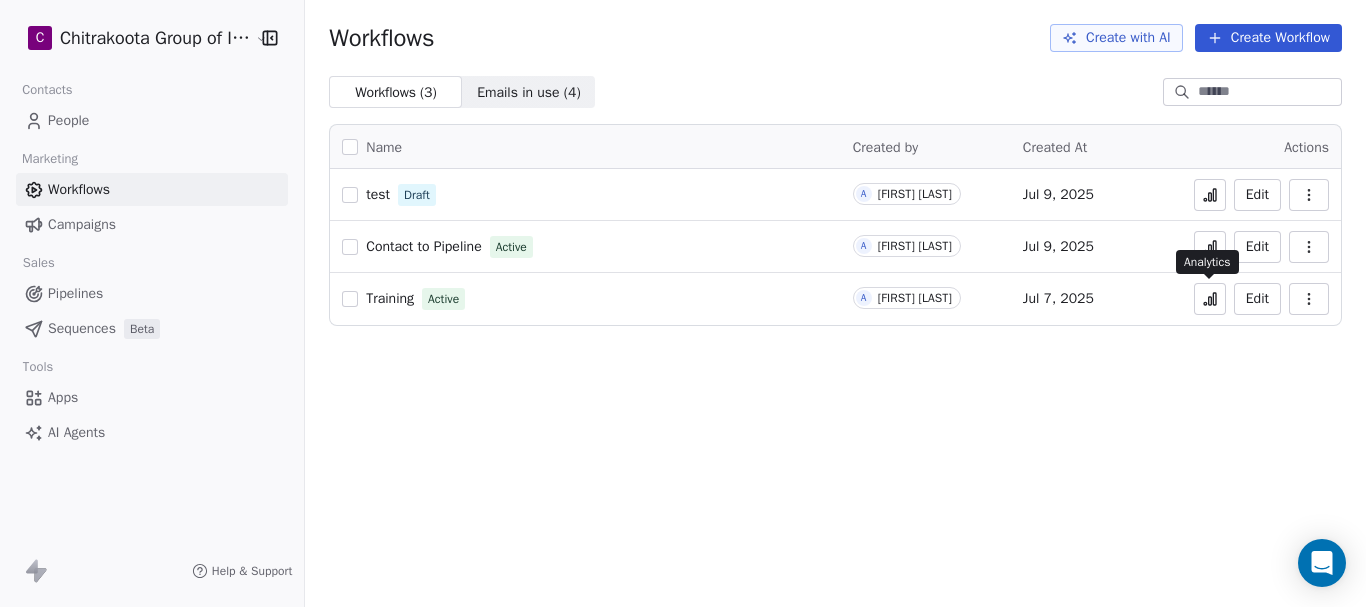 click 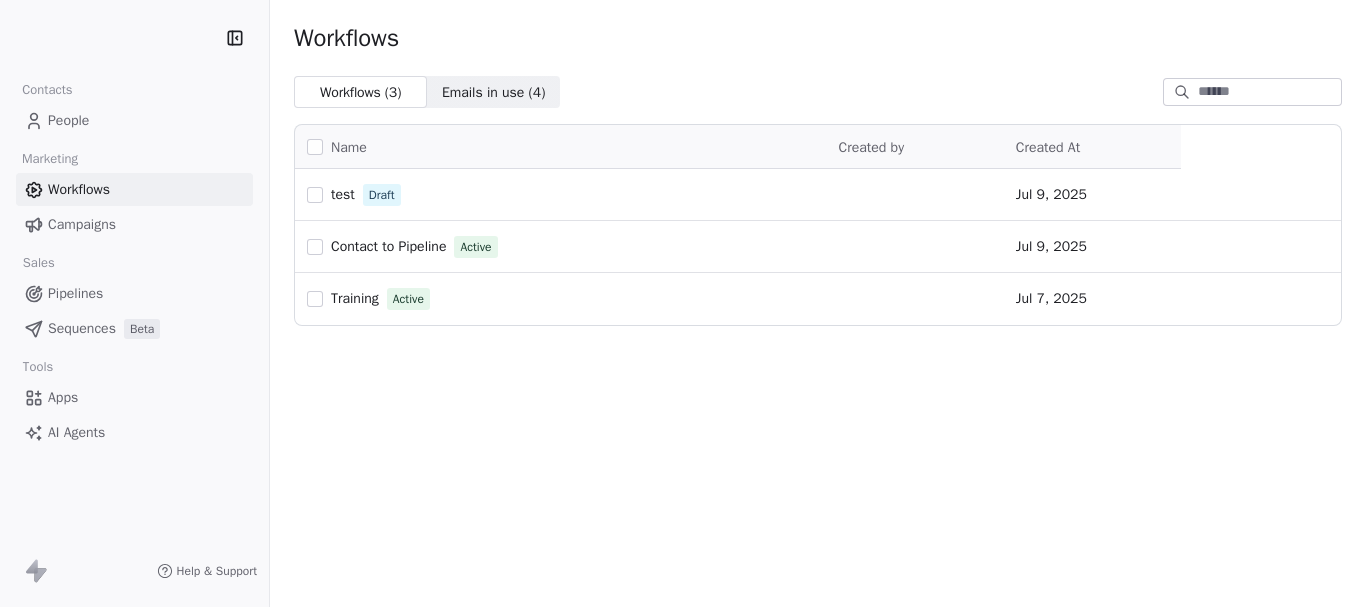 scroll, scrollTop: 0, scrollLeft: 0, axis: both 